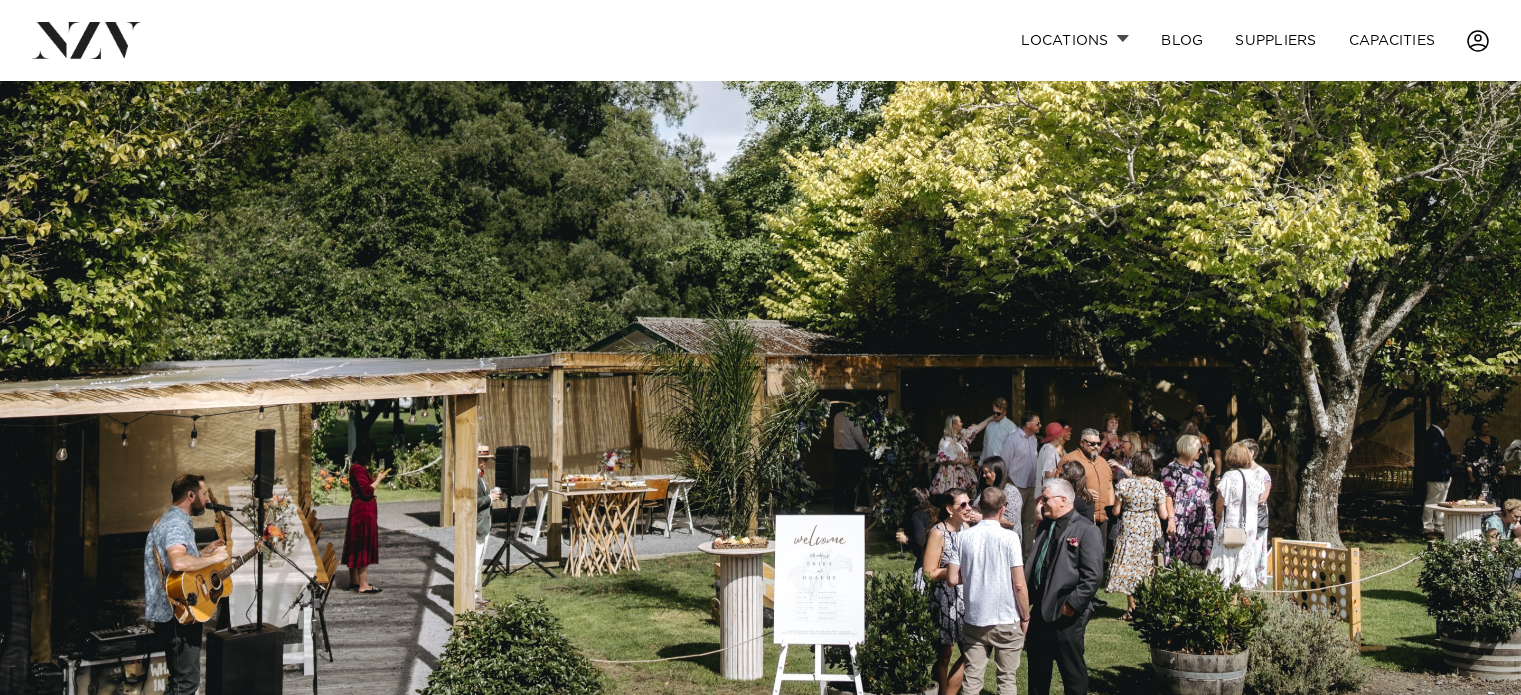 scroll, scrollTop: 0, scrollLeft: 0, axis: both 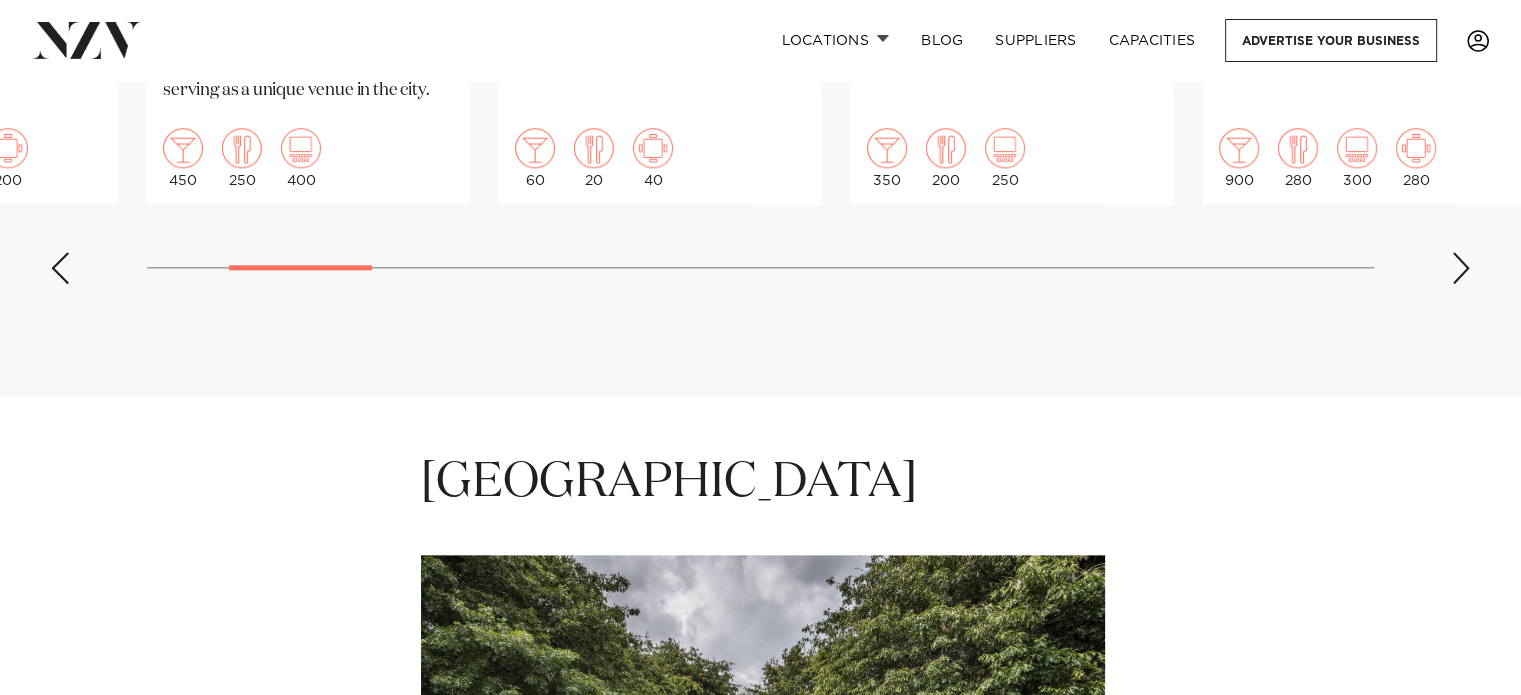 click at bounding box center [60, 268] 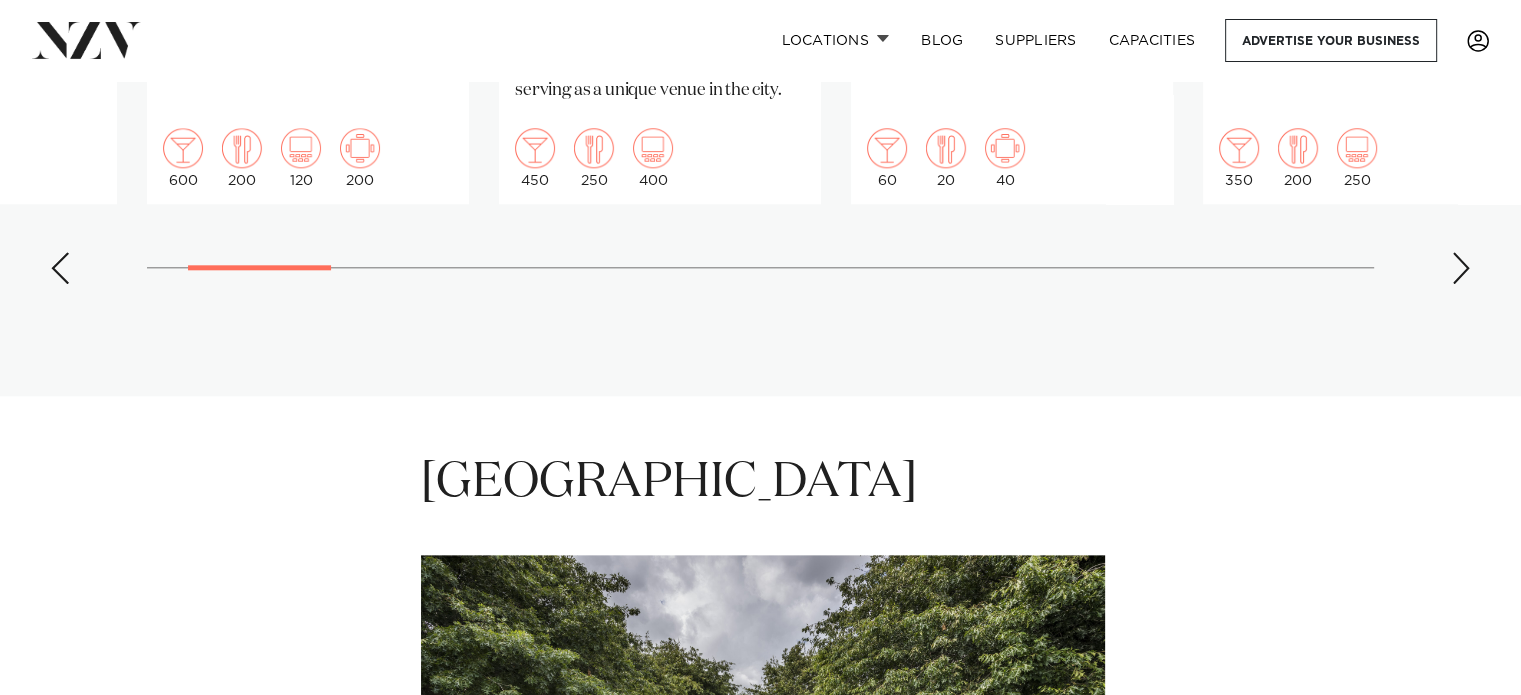 click at bounding box center [60, 268] 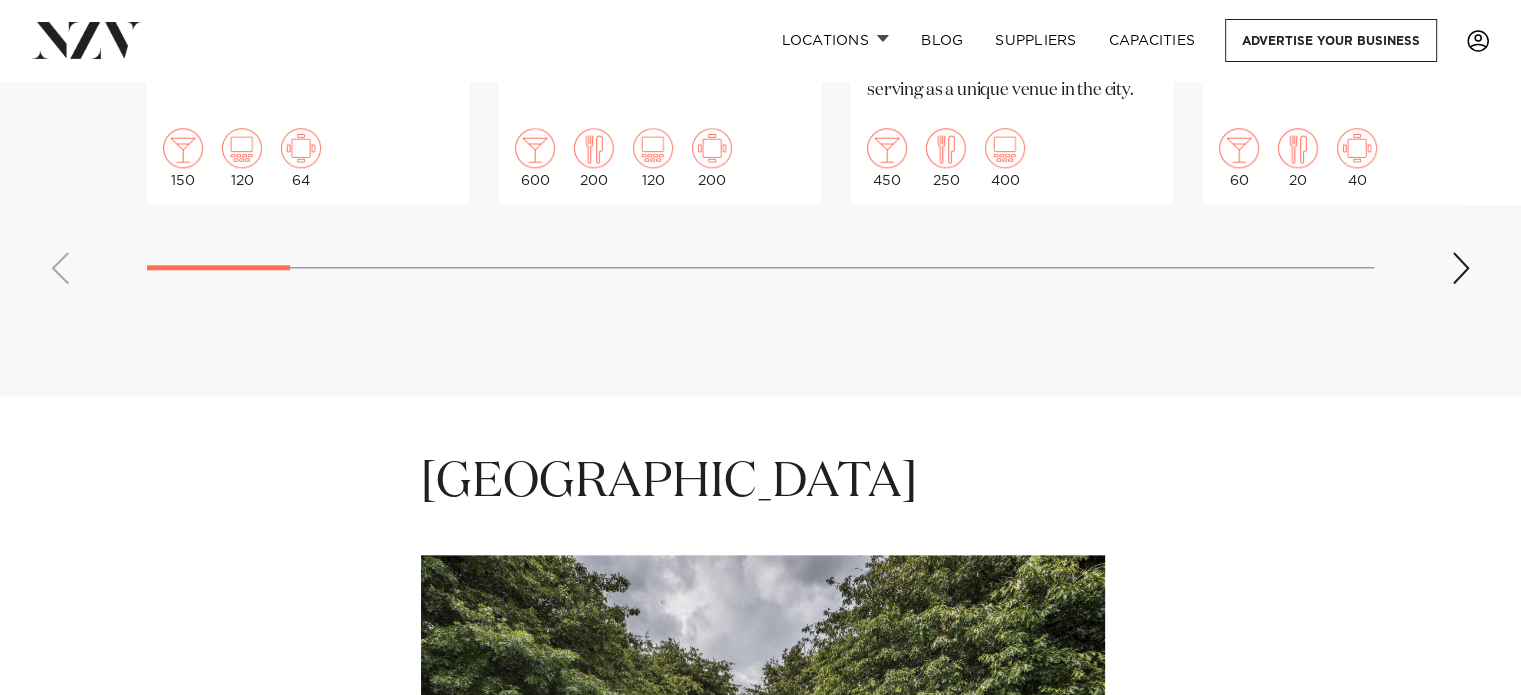 click on "Auckland
Commercial Bay Meeting and Event Suites
Commercial Bay is Auckland's newest retail and office precinct, home to cutting-edge meeting and event suites. With an unmatched location and sophisticated design, these spaces enable meetings, conferences, seminars and cocktail events right in the heart of Auckland.
150
120
64
Auckland
Fantail & Turtle" at bounding box center [760, -183] 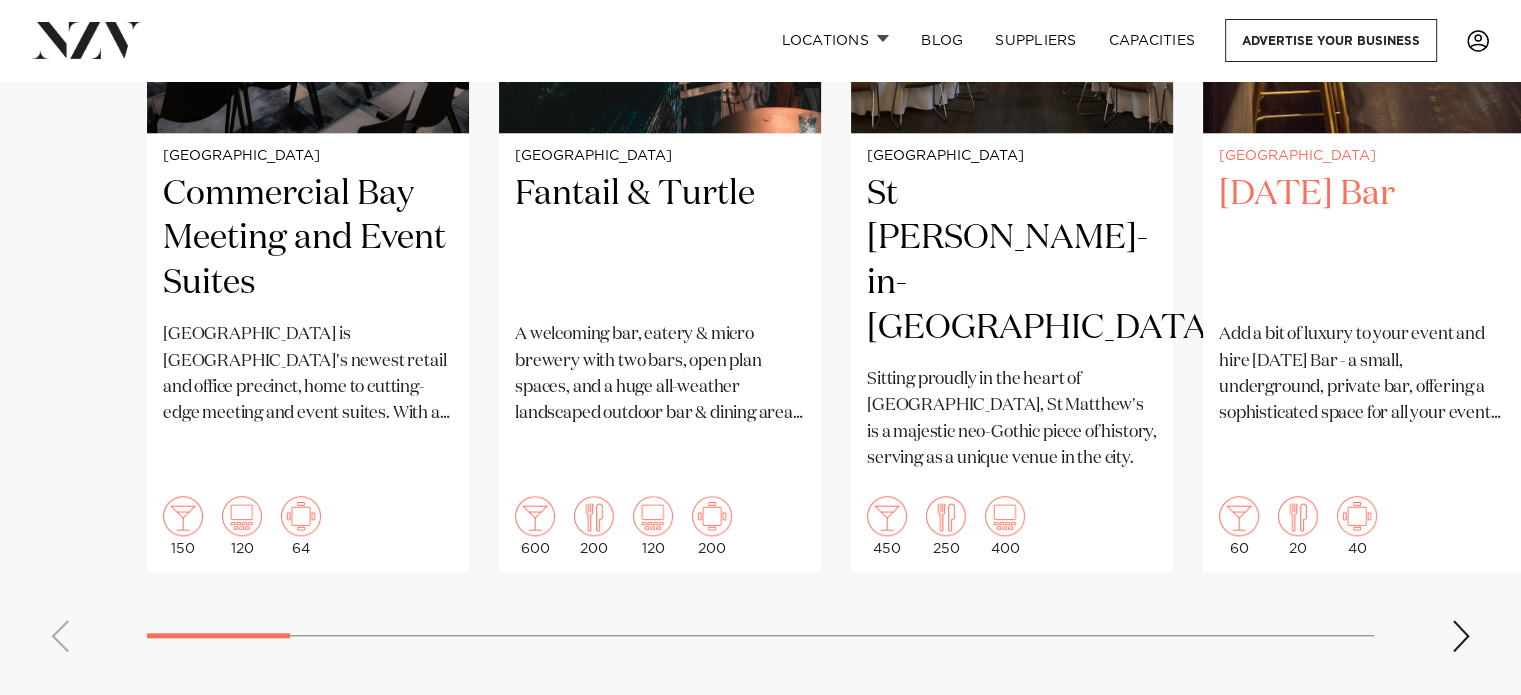 scroll, scrollTop: 1832, scrollLeft: 0, axis: vertical 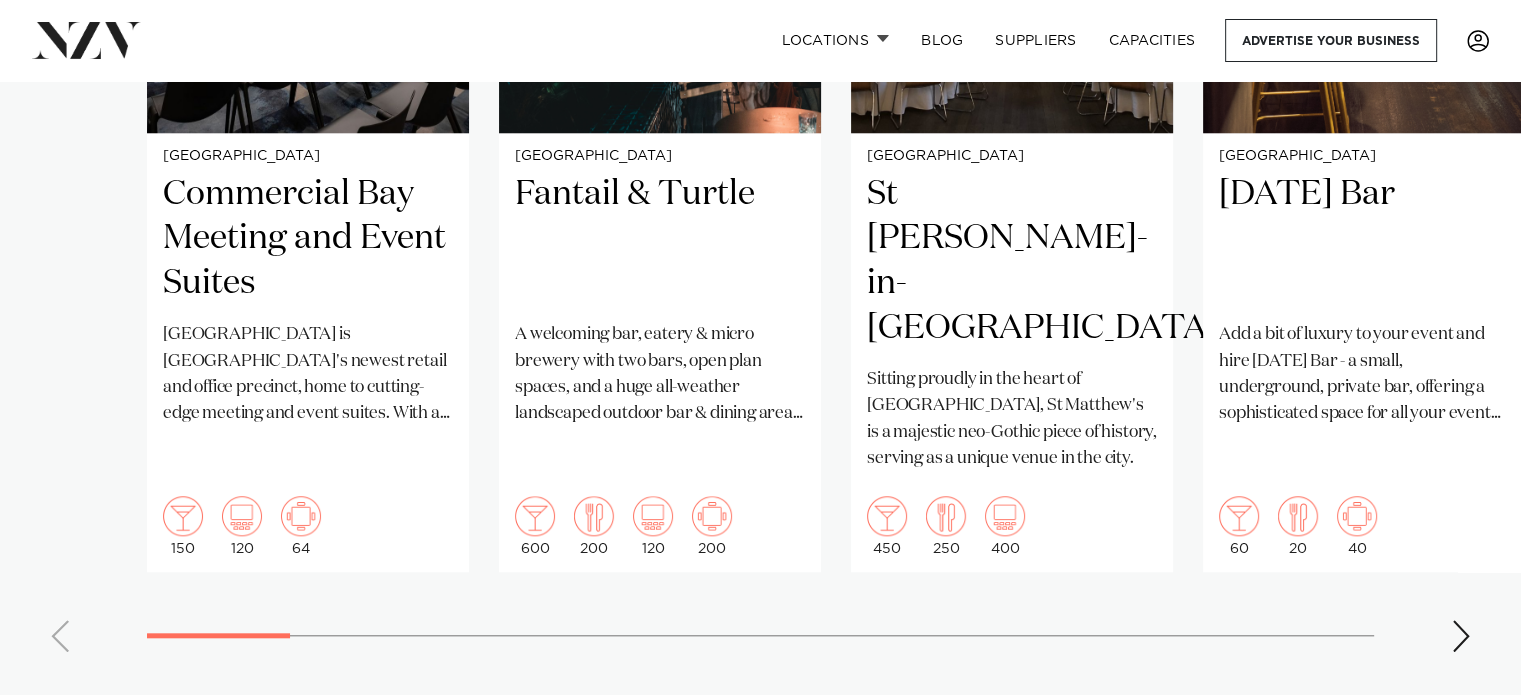 click at bounding box center [1461, 636] 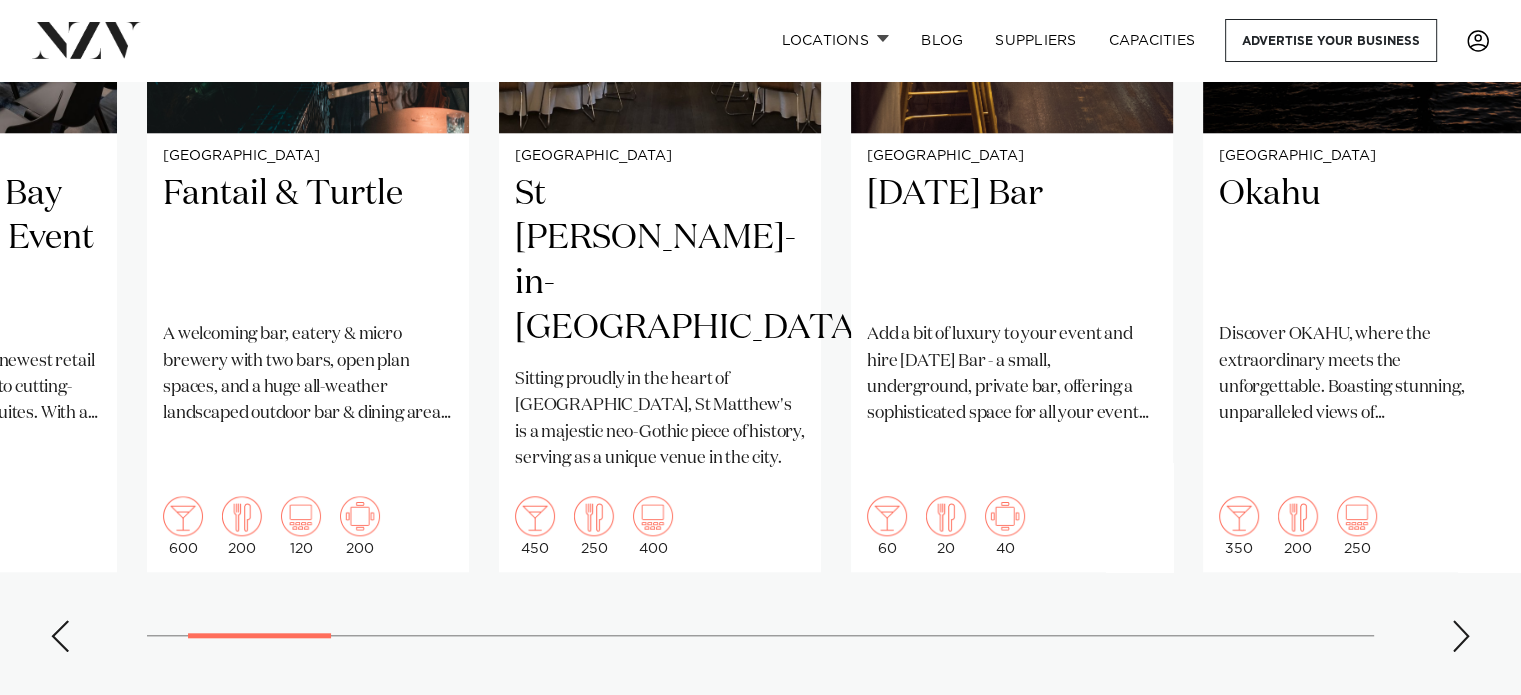 click at bounding box center [1461, 636] 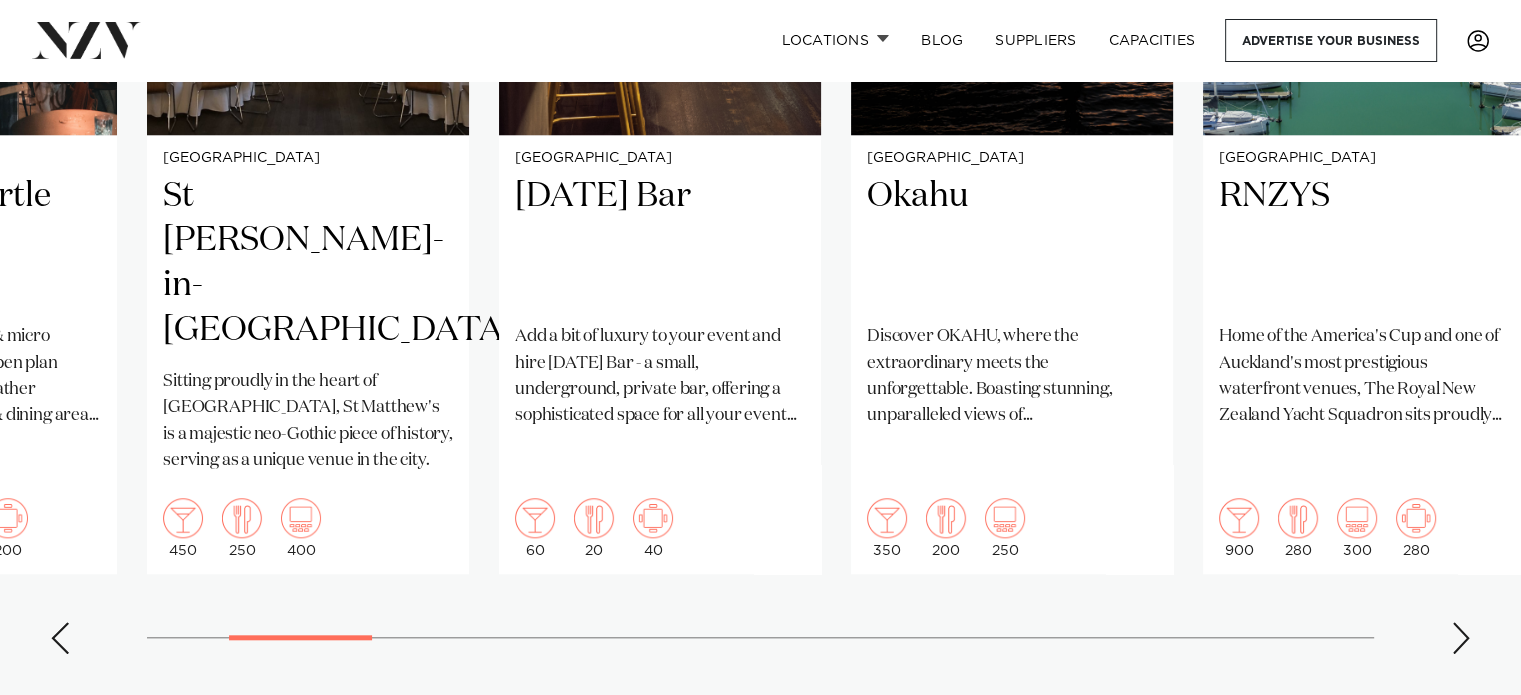 scroll, scrollTop: 1848, scrollLeft: 0, axis: vertical 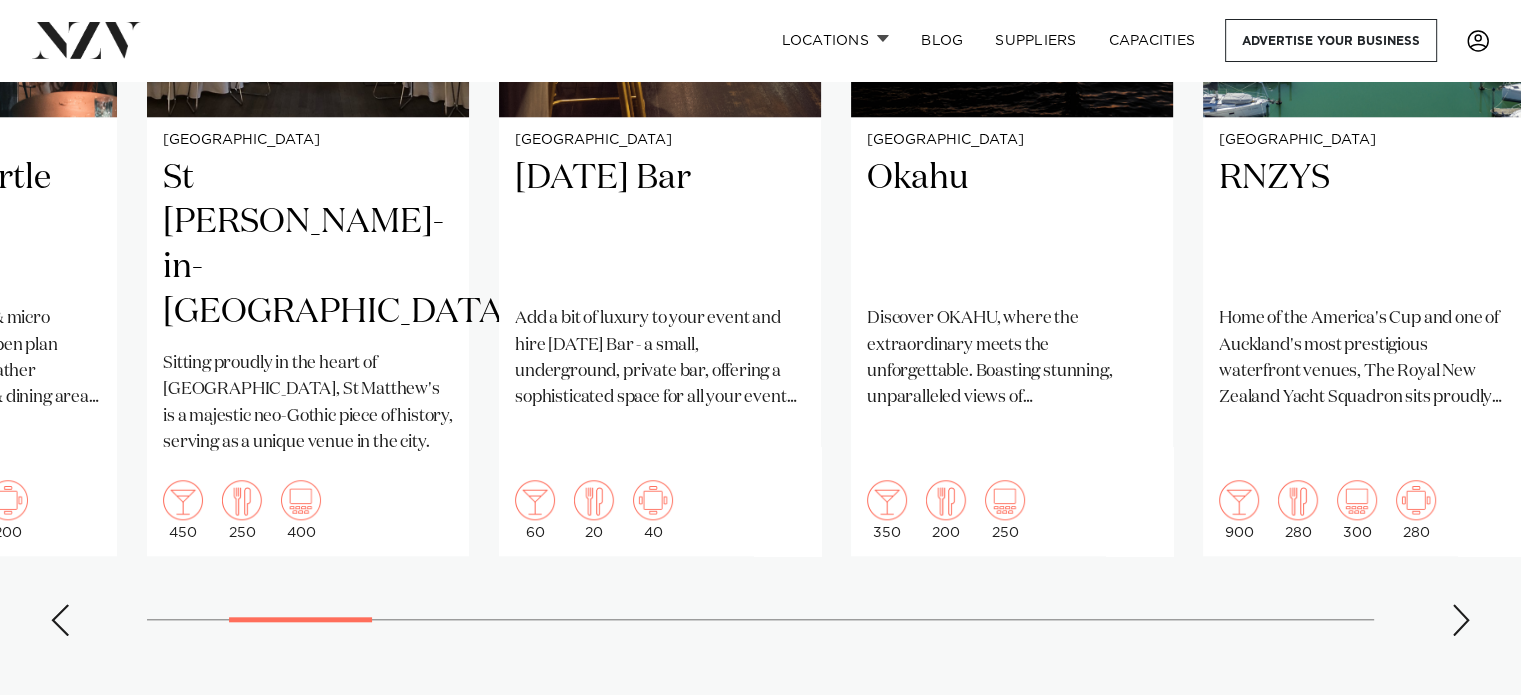 click at bounding box center [1461, 620] 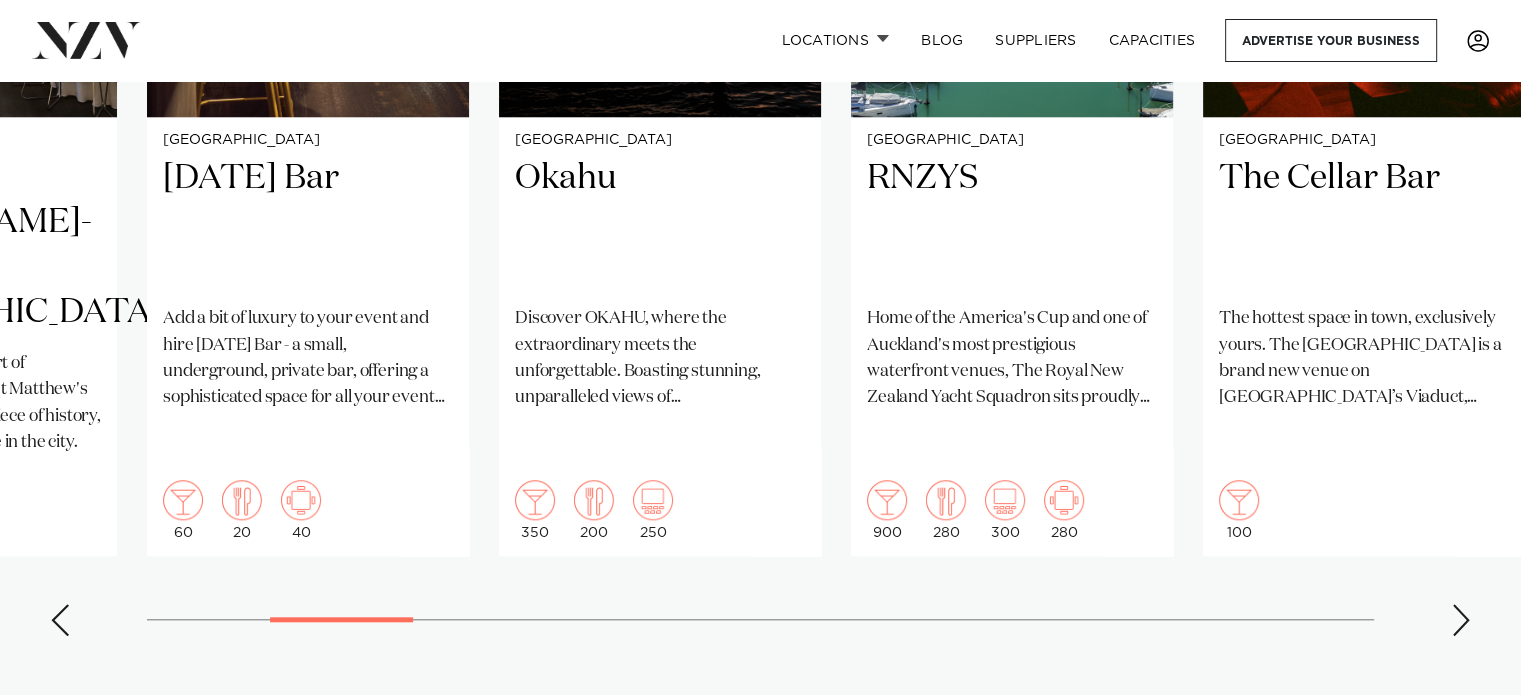 click at bounding box center [1461, 620] 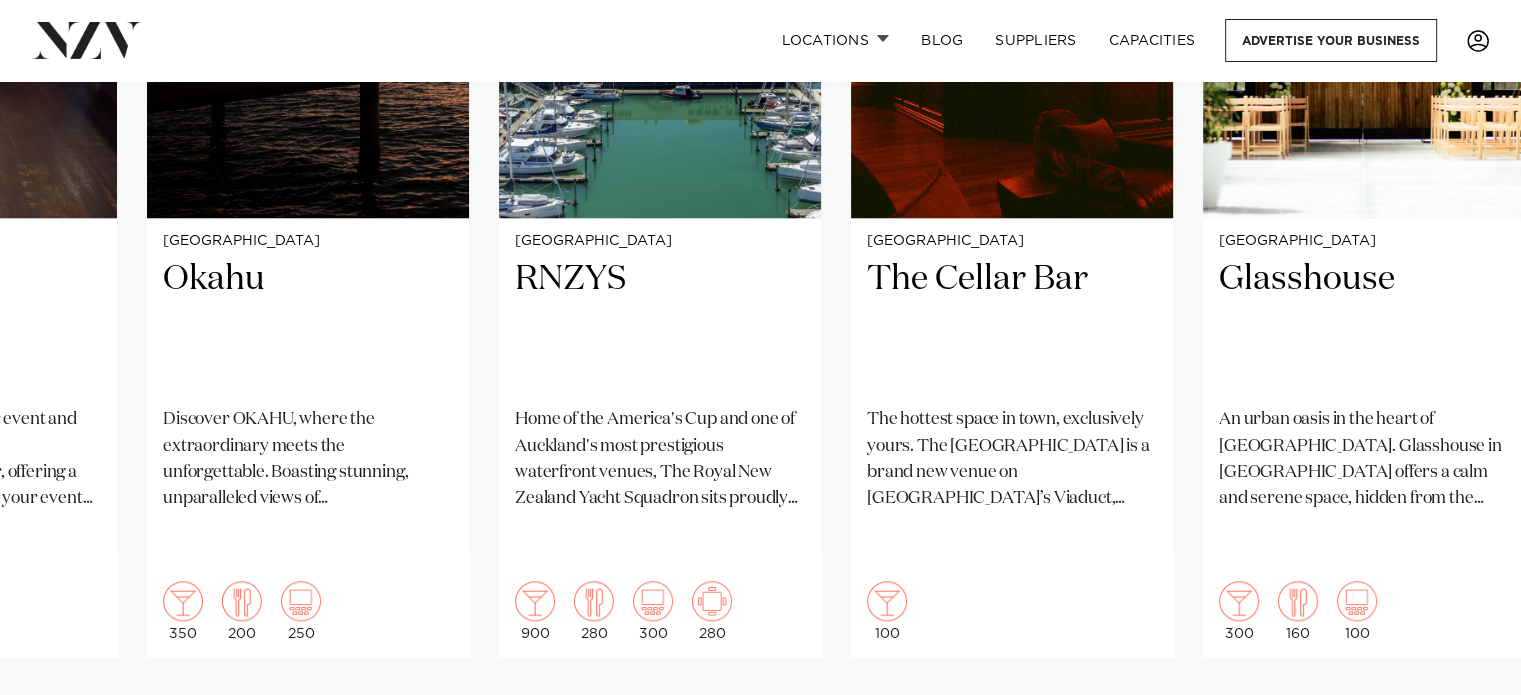 scroll, scrollTop: 1748, scrollLeft: 0, axis: vertical 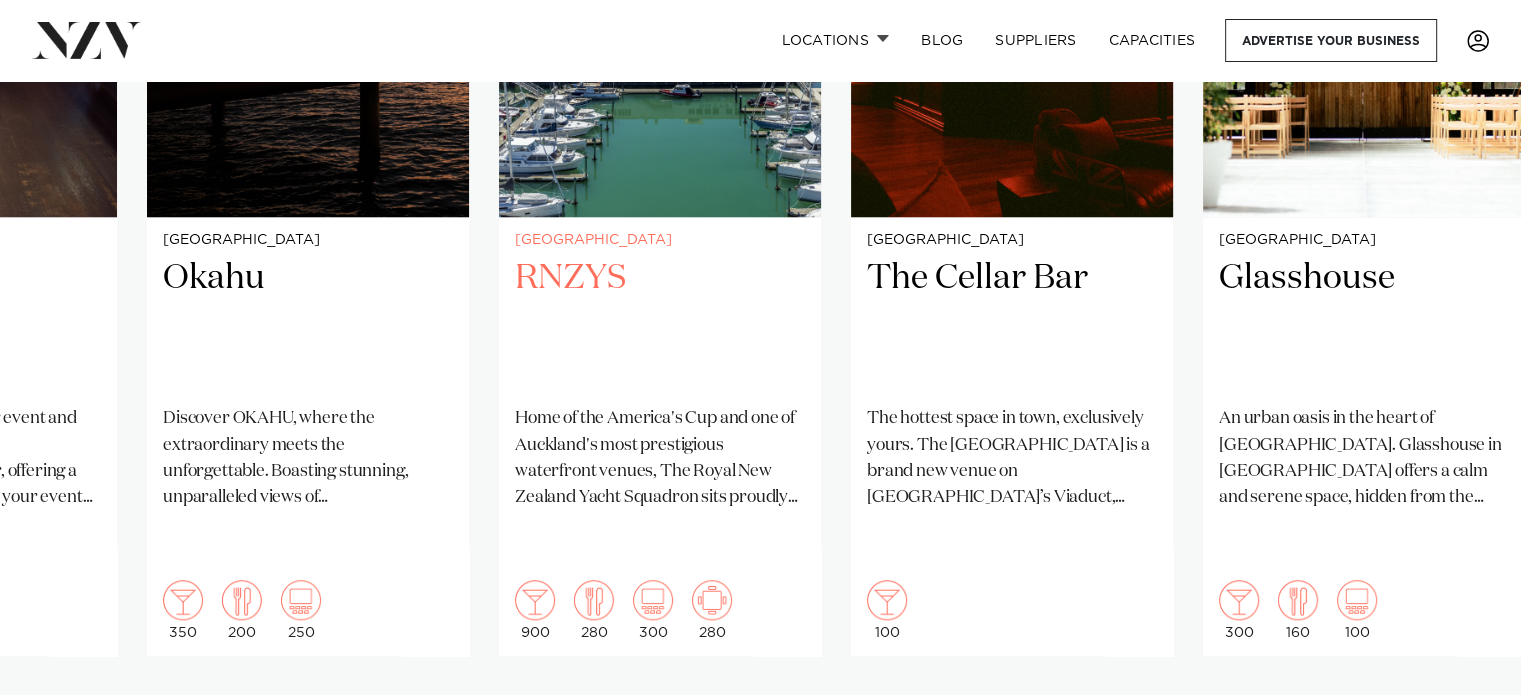 click on "RNZYS" at bounding box center [660, 323] 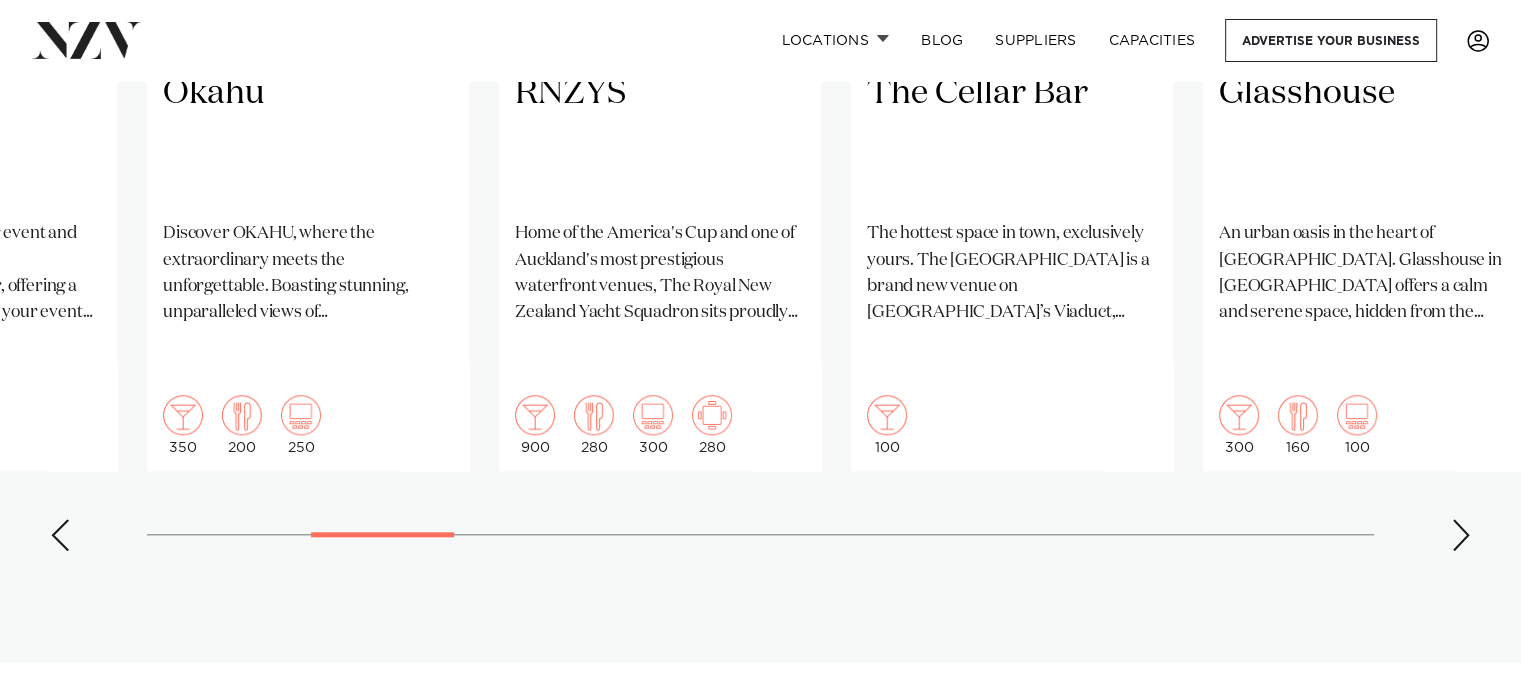 scroll, scrollTop: 1948, scrollLeft: 0, axis: vertical 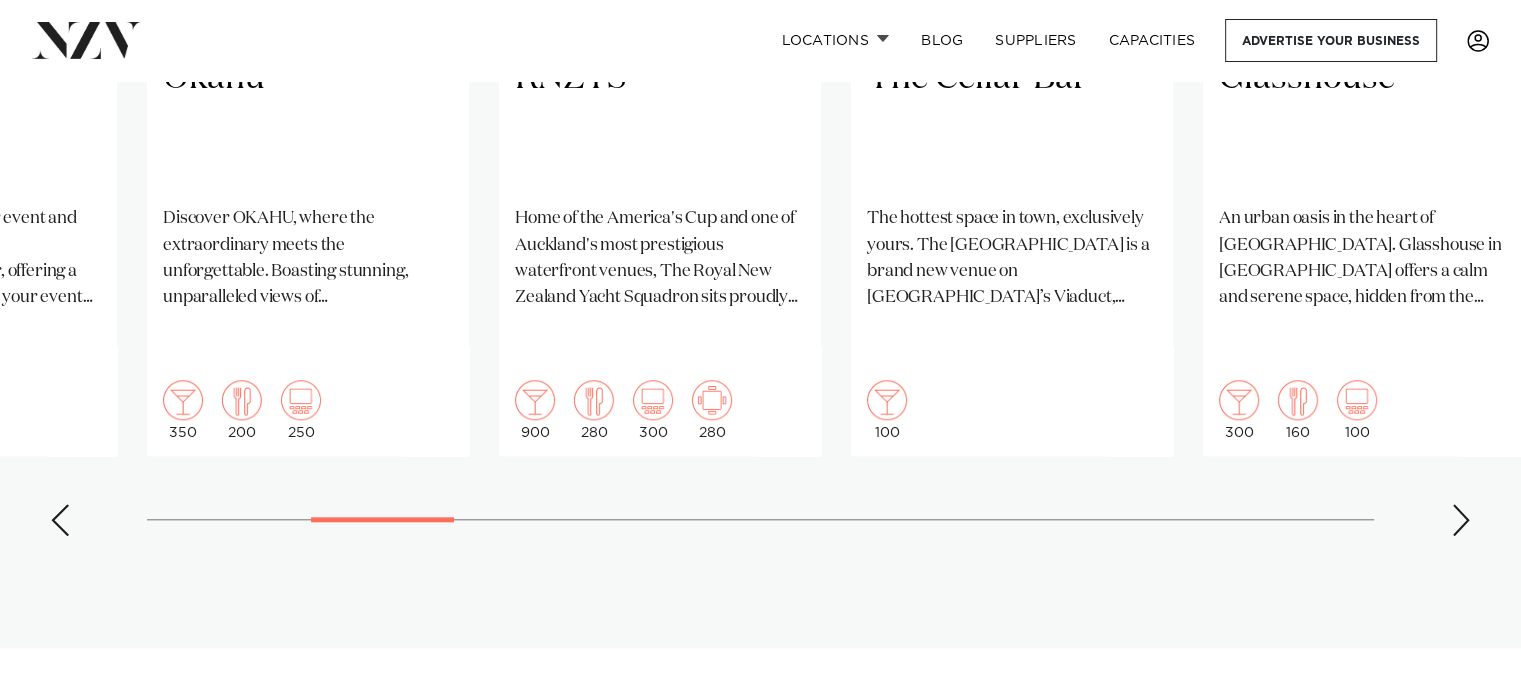 click at bounding box center [1461, 520] 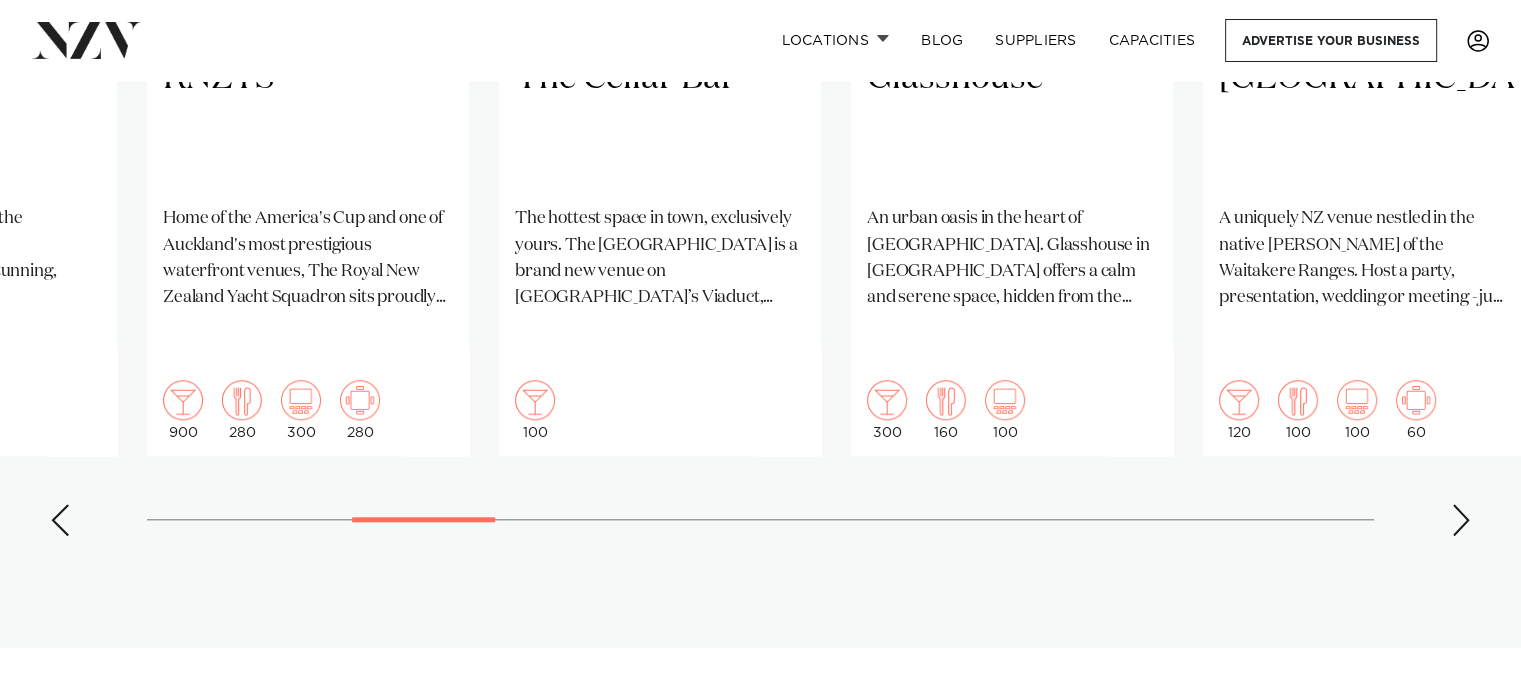 click at bounding box center (1461, 520) 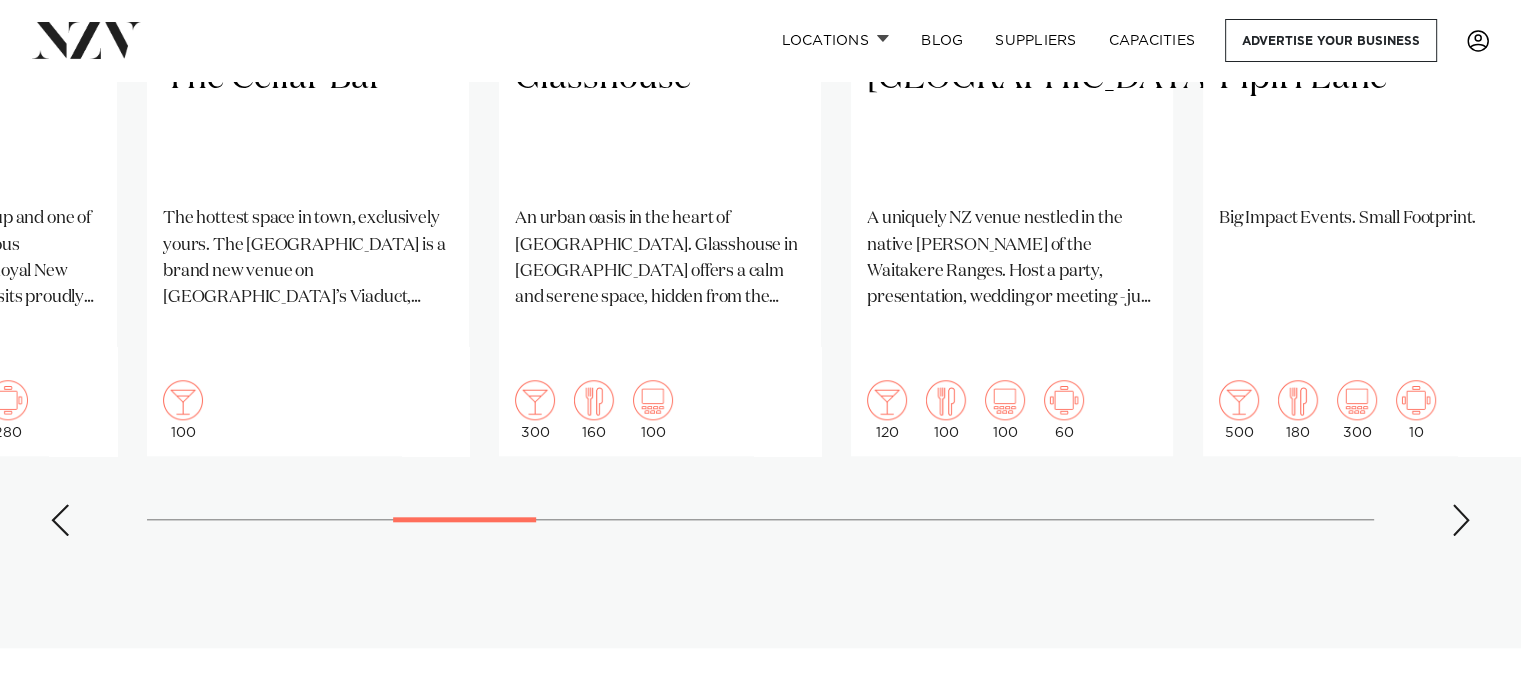 click at bounding box center [1461, 520] 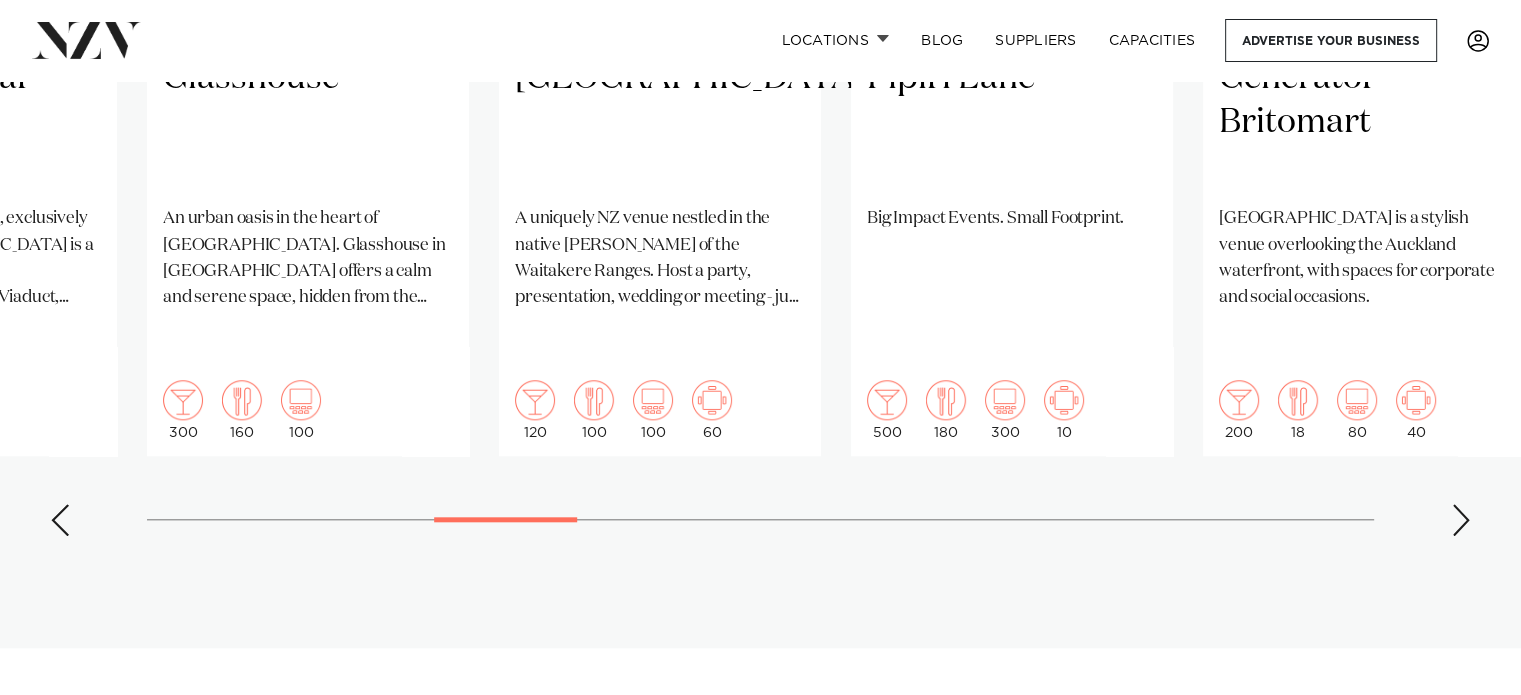 click at bounding box center (1461, 520) 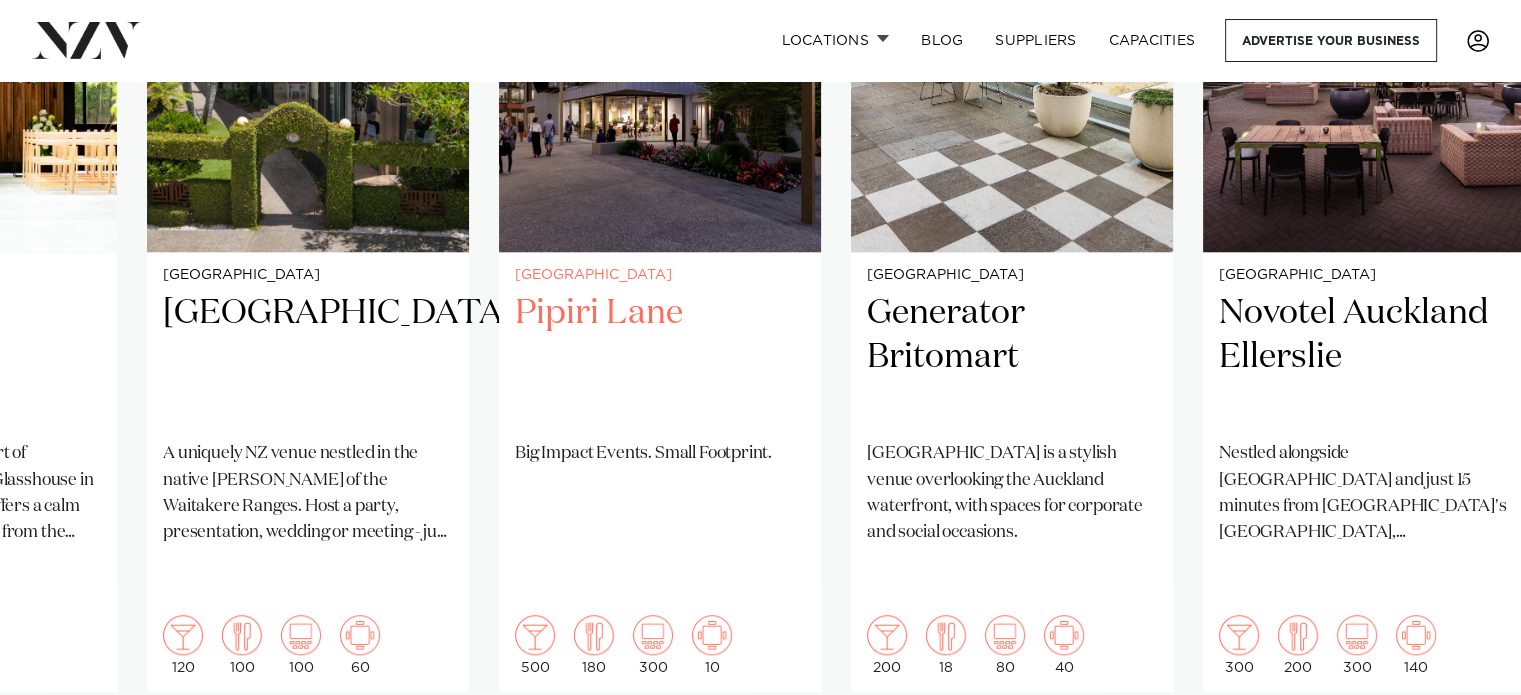 scroll, scrollTop: 1748, scrollLeft: 0, axis: vertical 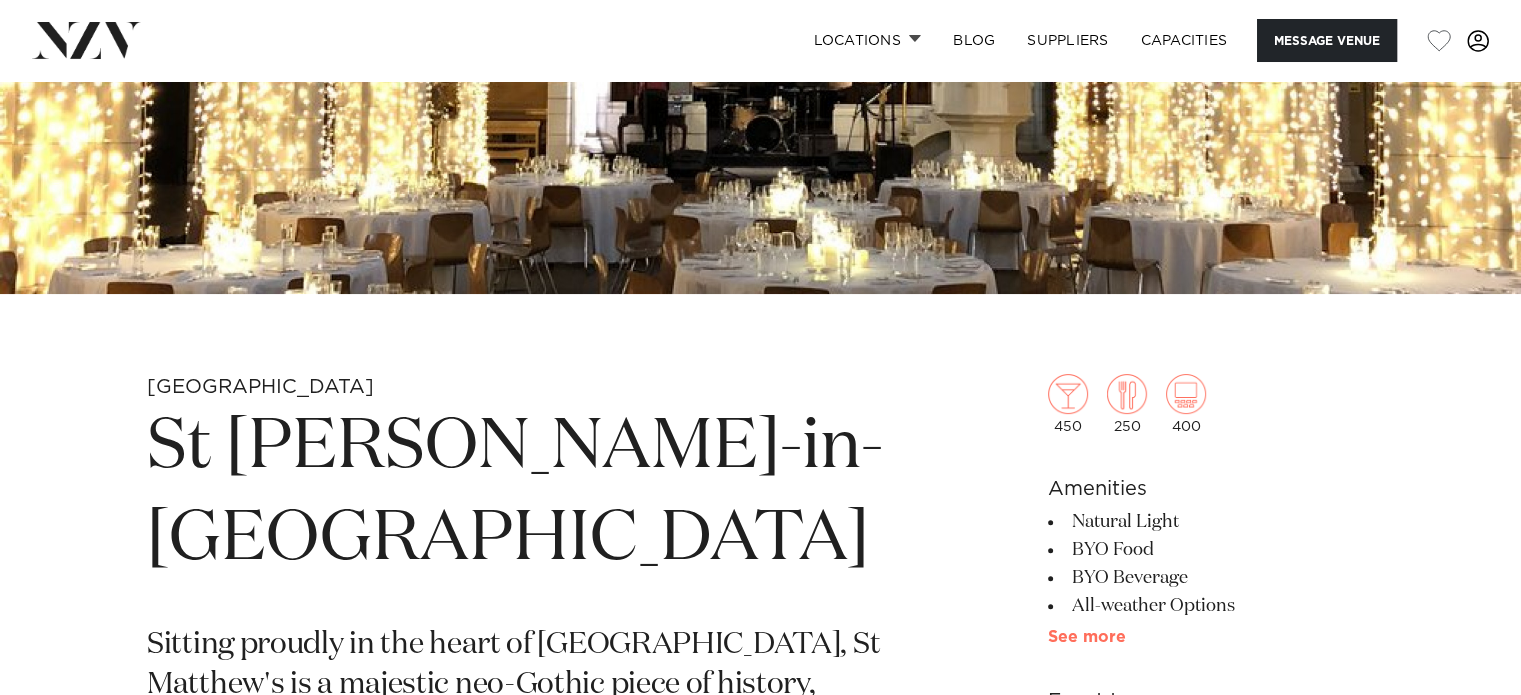 click on "See more" at bounding box center [1126, 637] 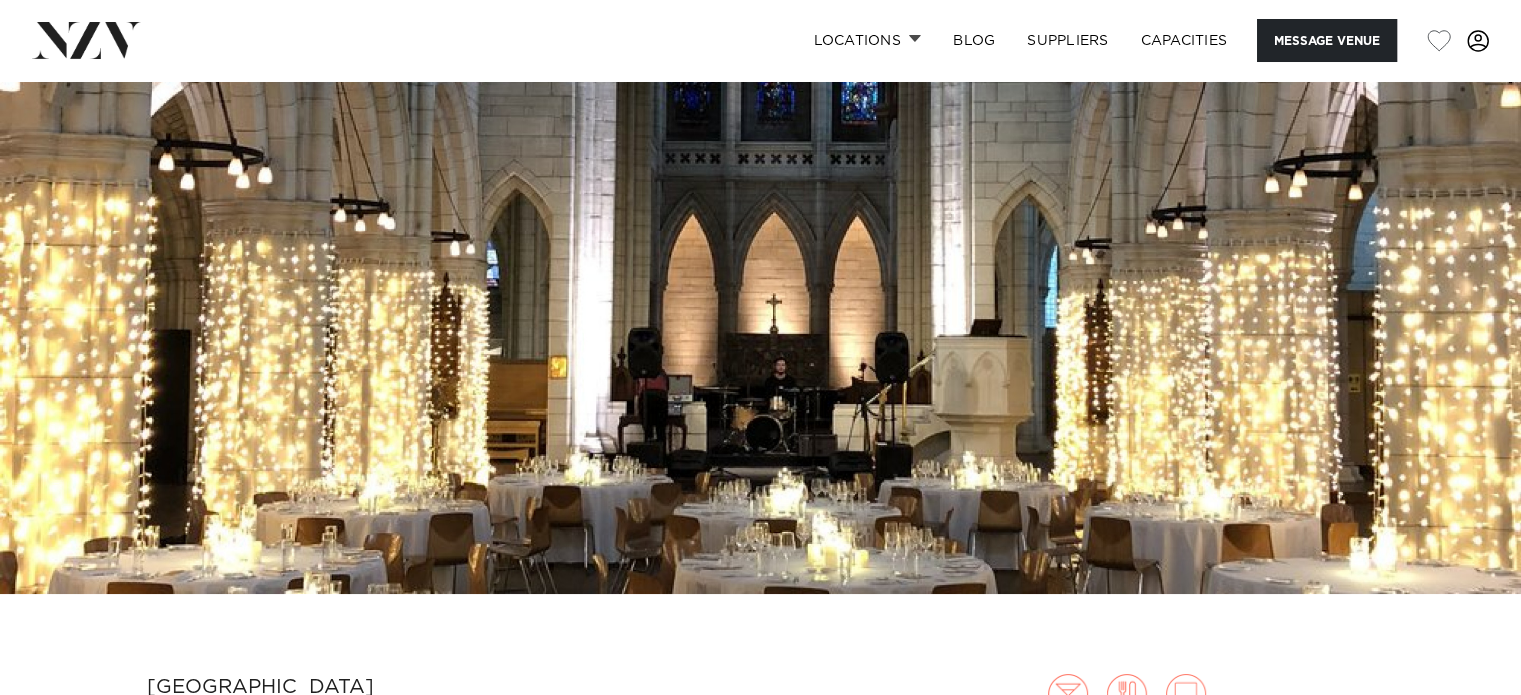 scroll, scrollTop: 600, scrollLeft: 0, axis: vertical 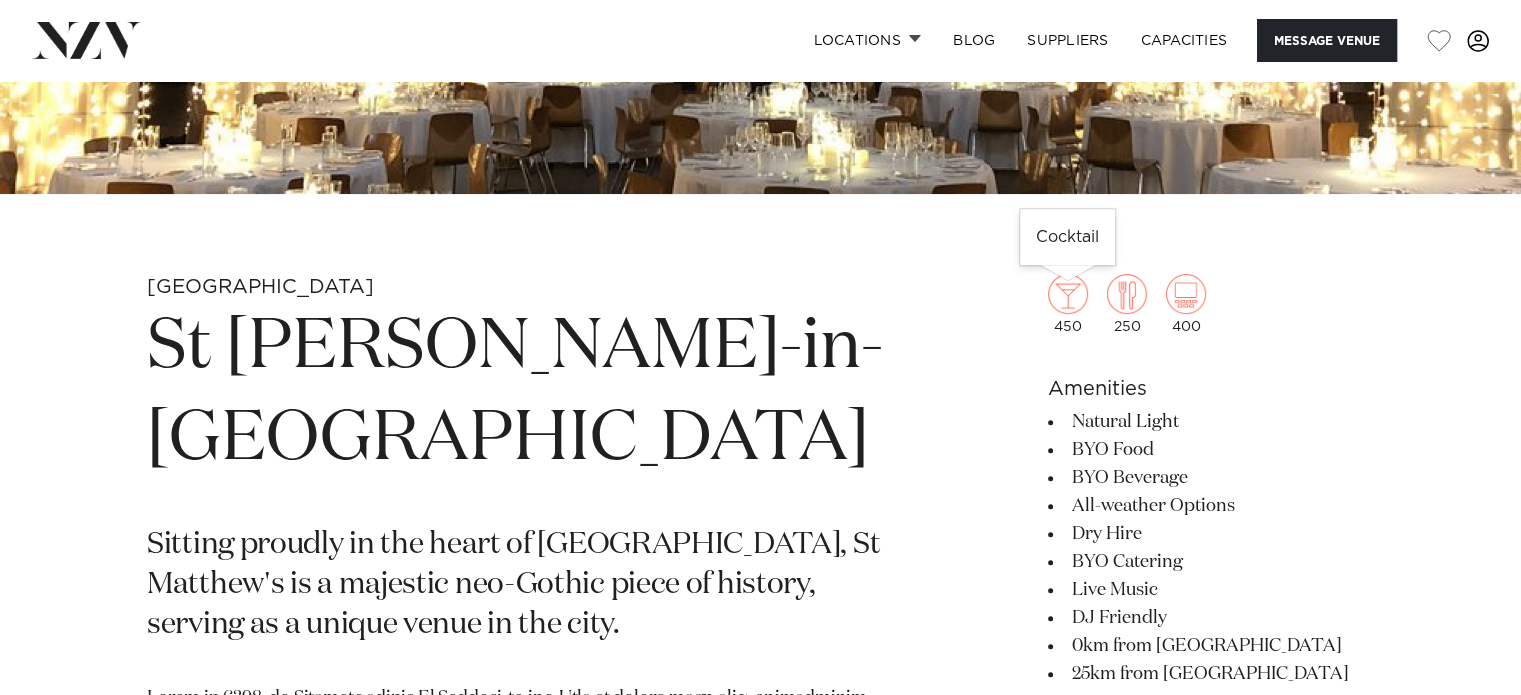 click at bounding box center [1068, 294] 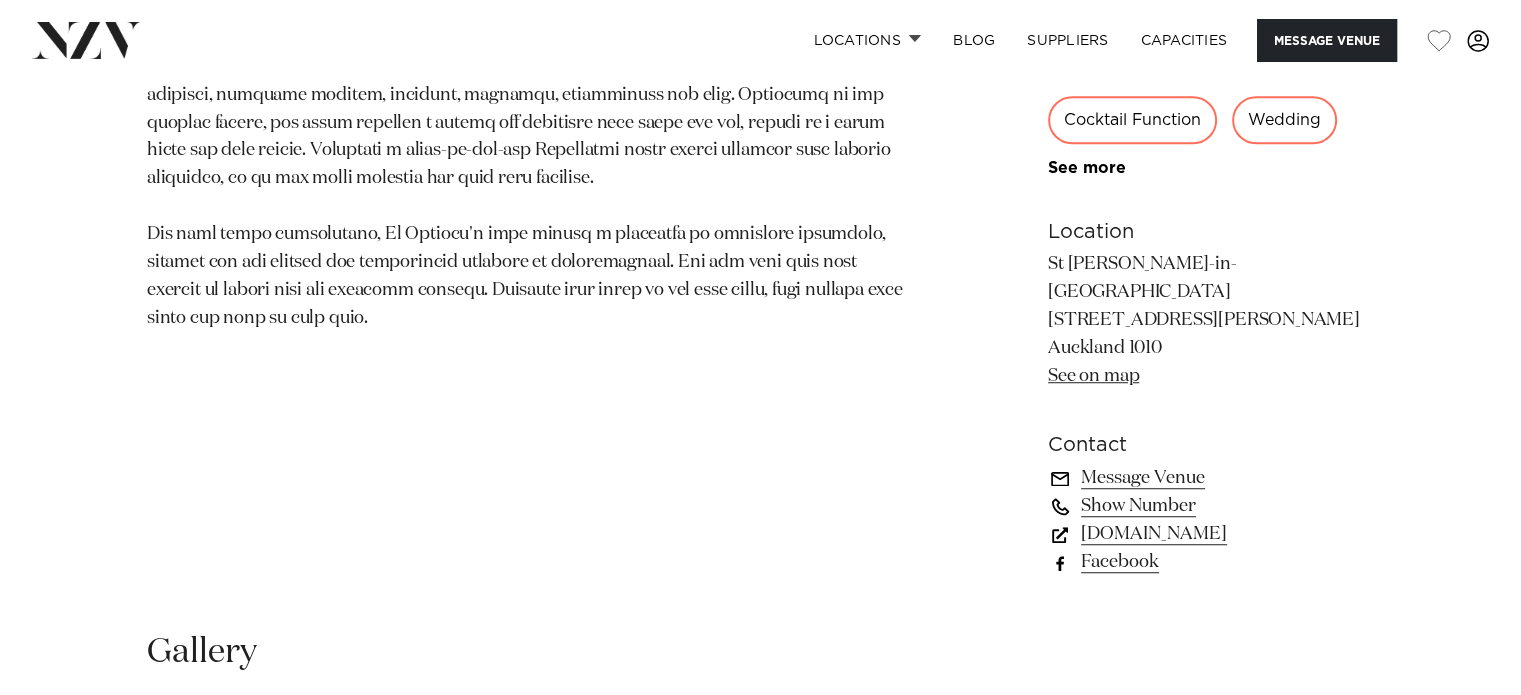 scroll, scrollTop: 1400, scrollLeft: 0, axis: vertical 